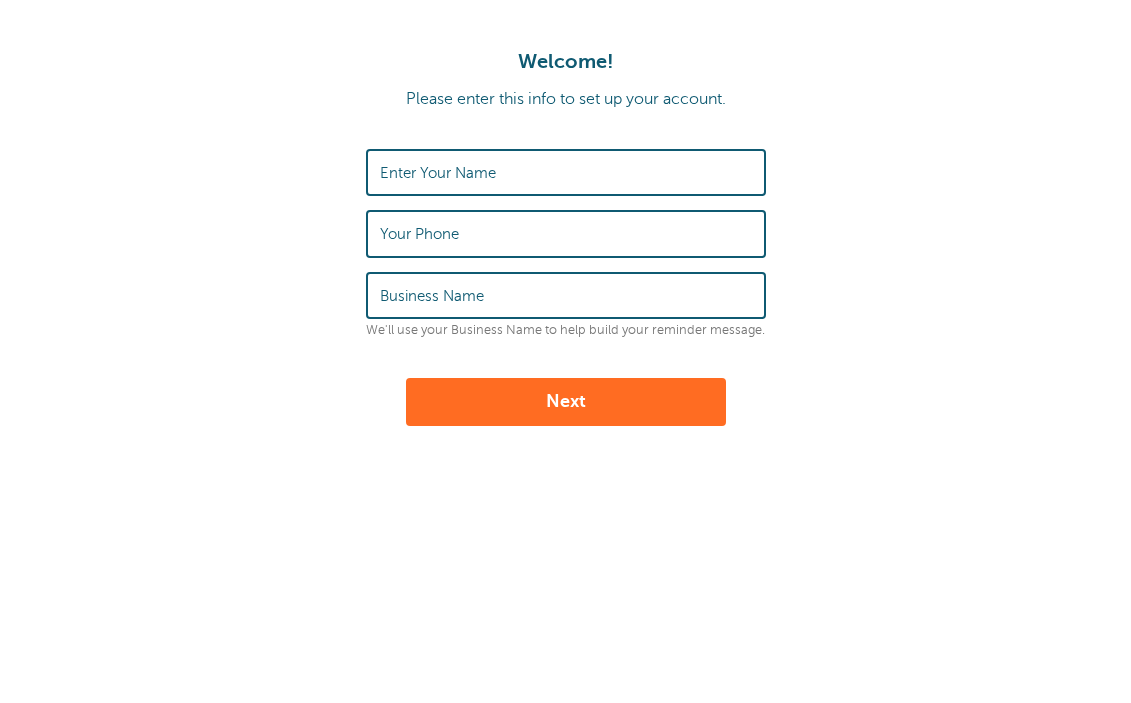 scroll, scrollTop: 0, scrollLeft: 0, axis: both 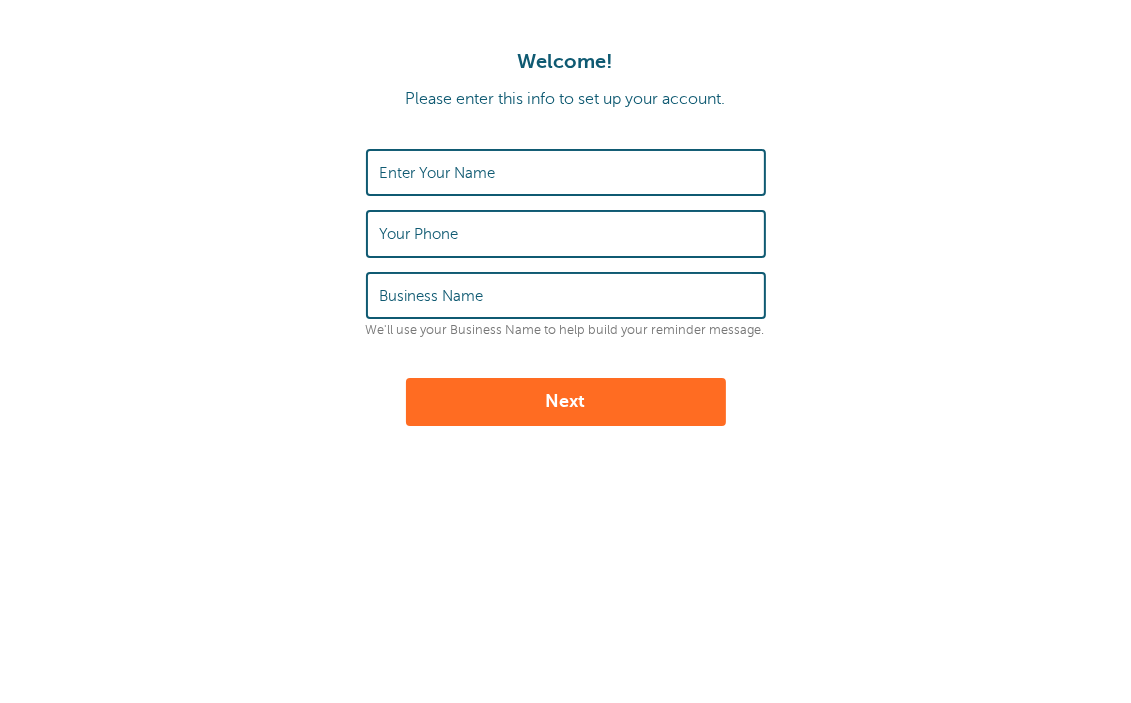 click on "Enter Your Name" at bounding box center (438, 173) 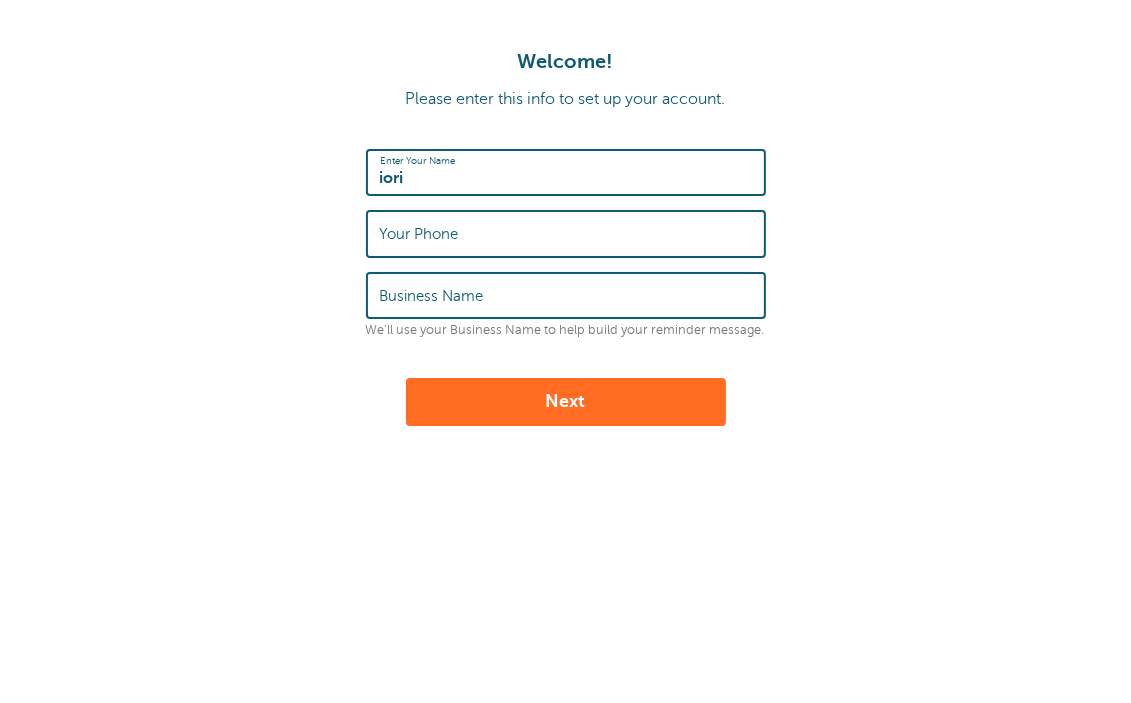 type on "iori yagami" 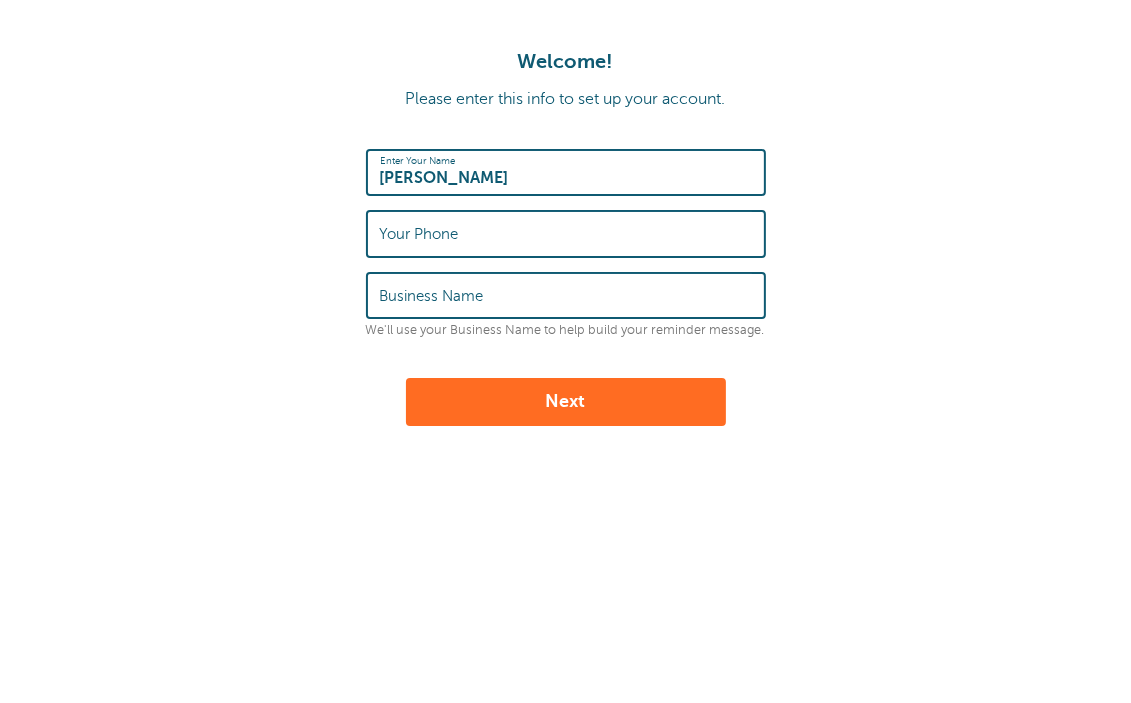 type on "0602412451" 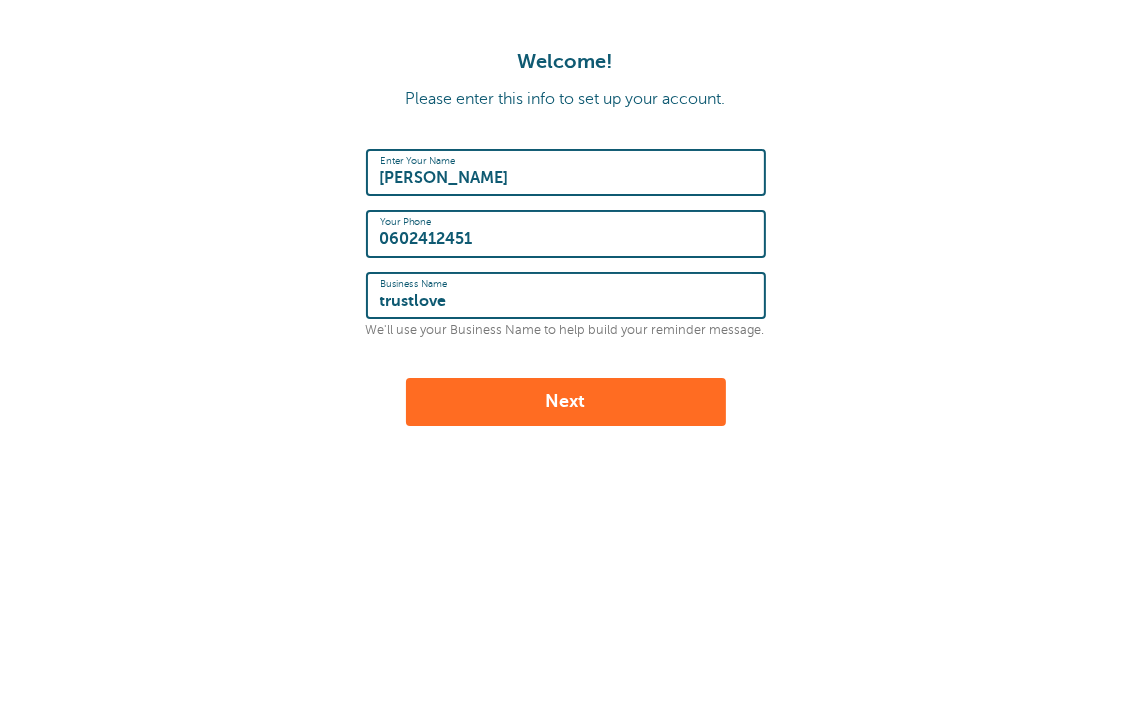 click on "trustlove" at bounding box center (566, 295) 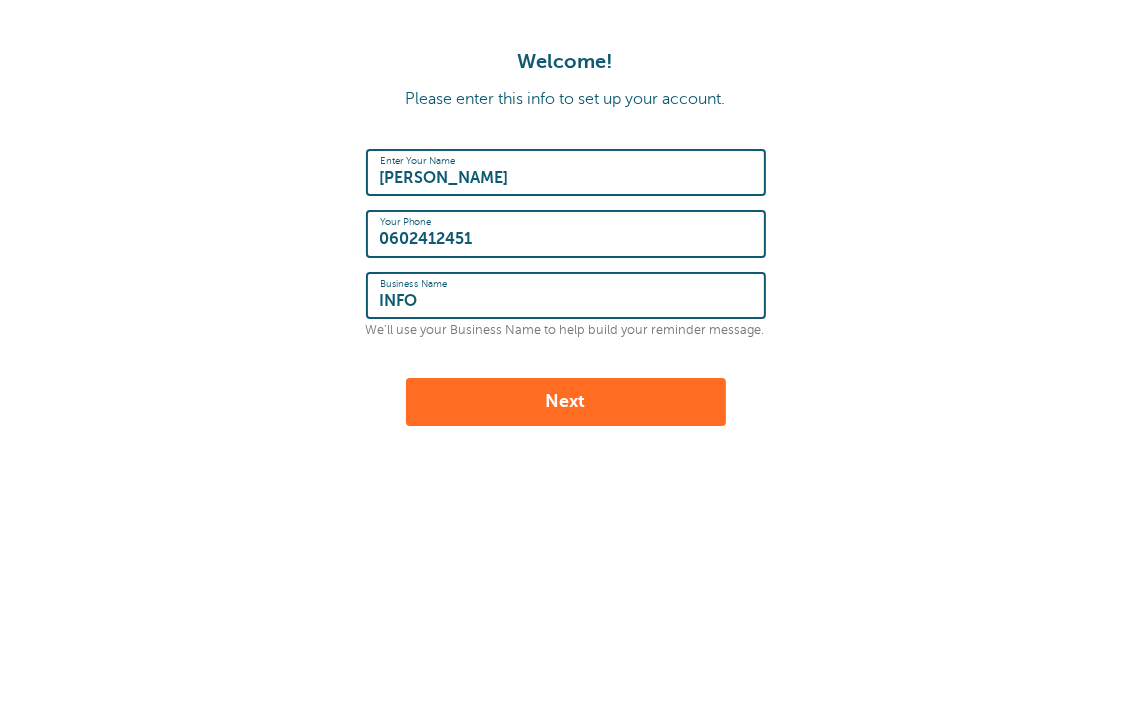 type on "INFO" 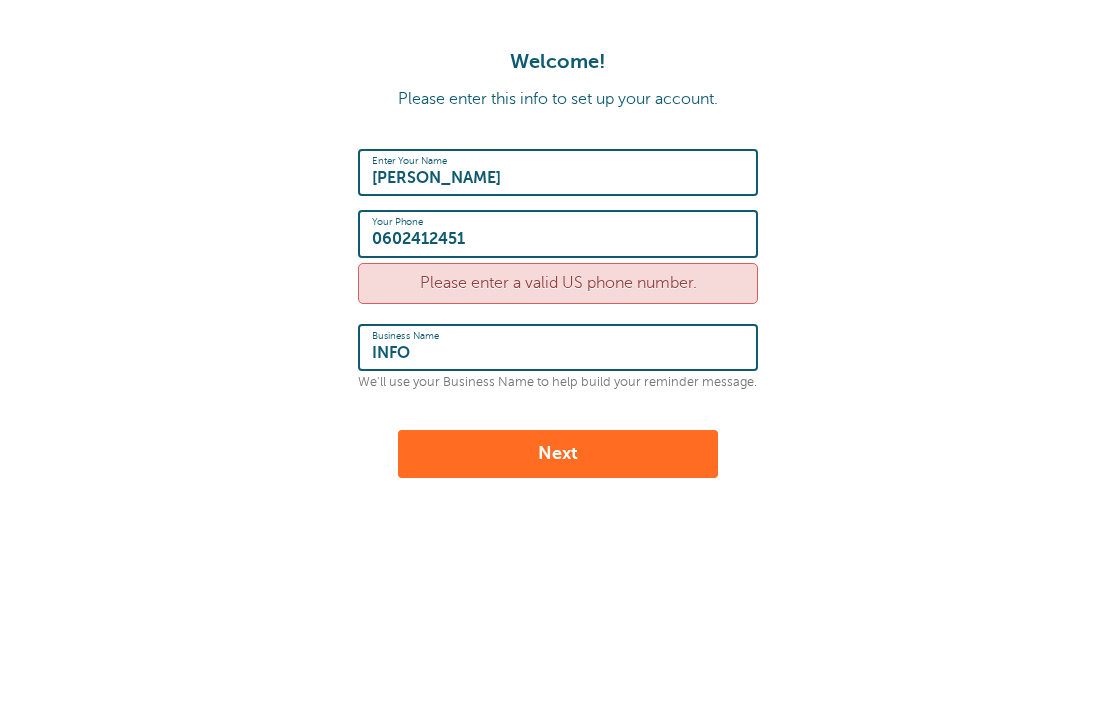 scroll, scrollTop: 0, scrollLeft: 0, axis: both 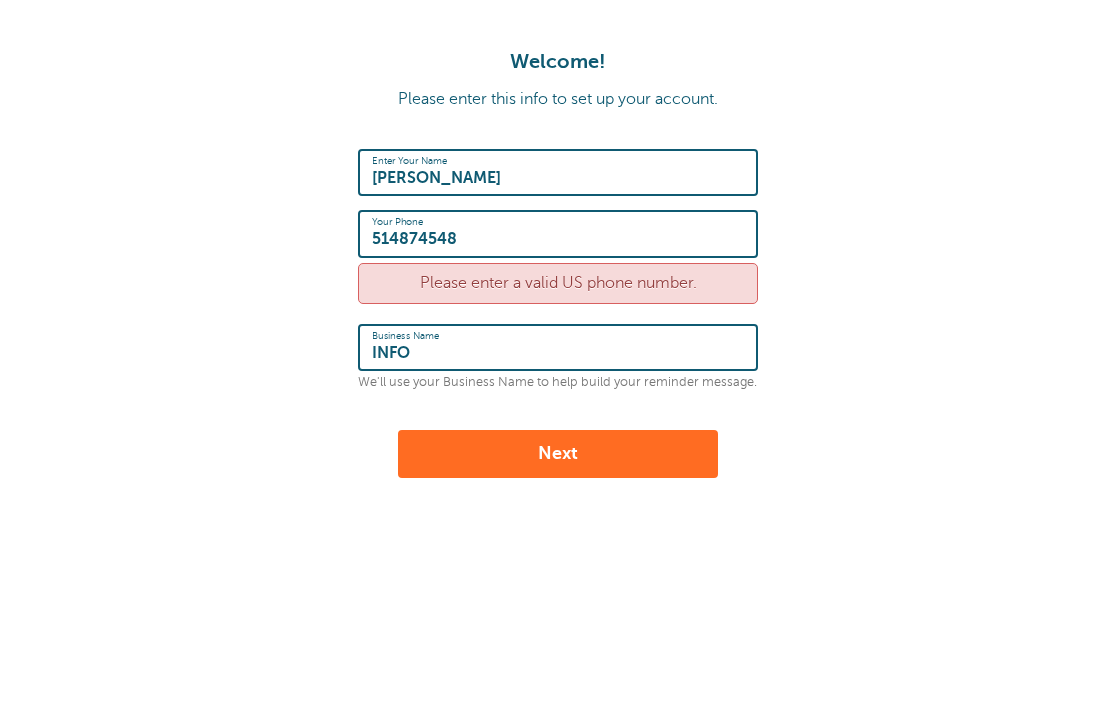 type on "514874548" 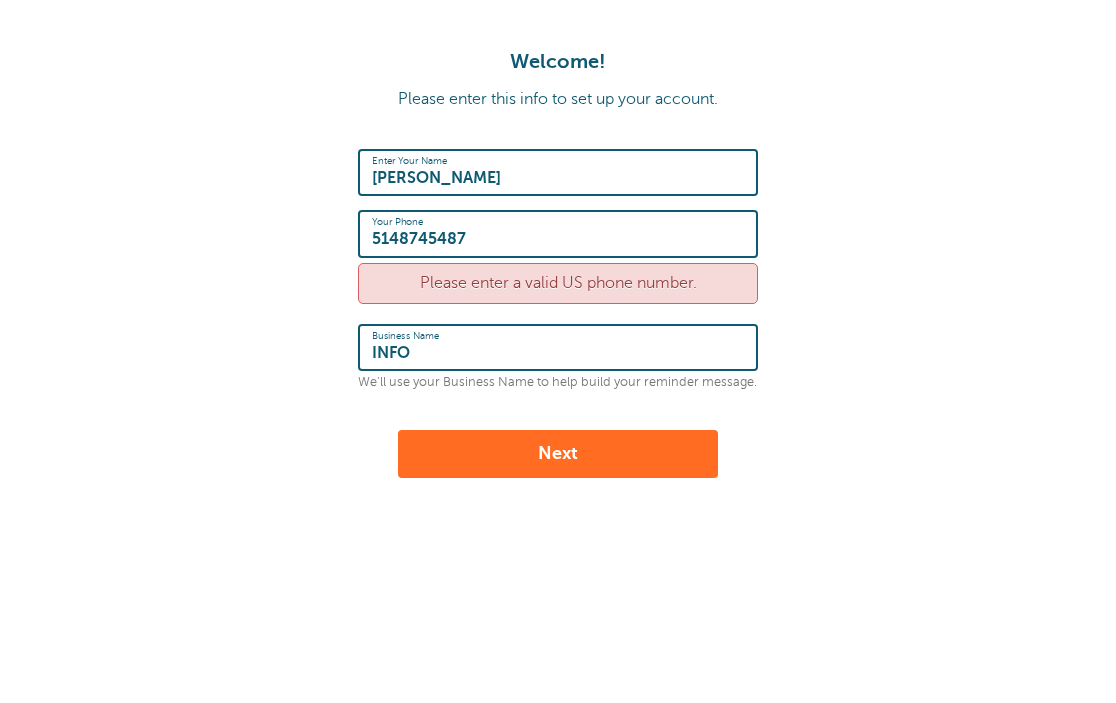type on "5148745487" 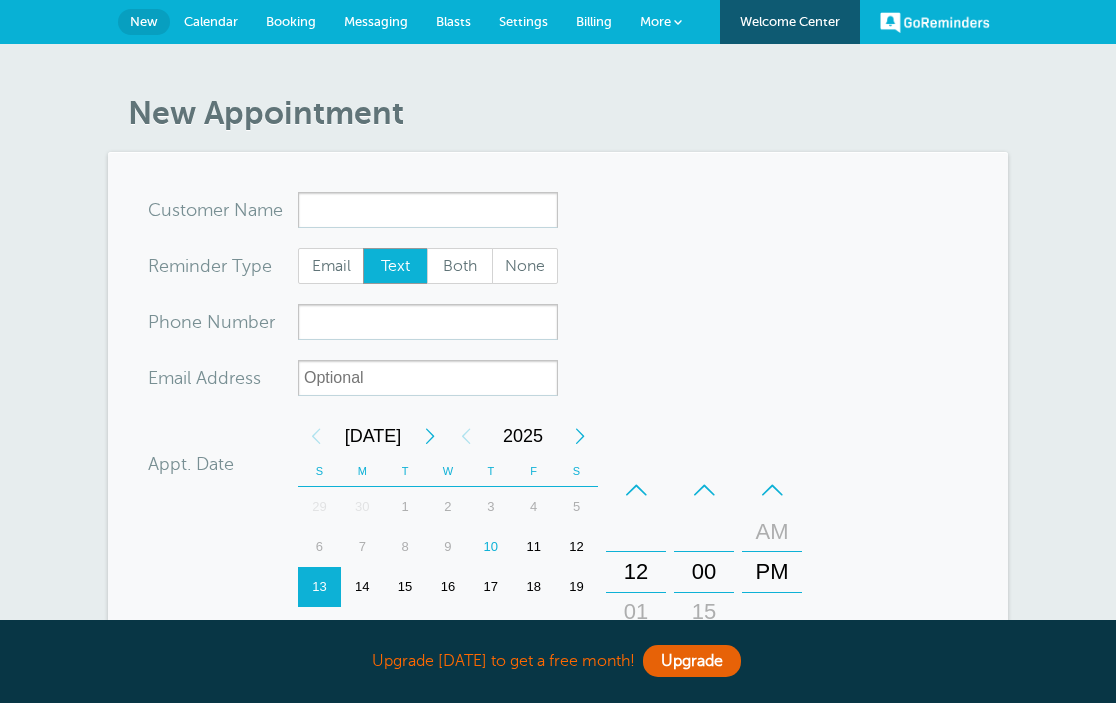 scroll, scrollTop: 0, scrollLeft: 0, axis: both 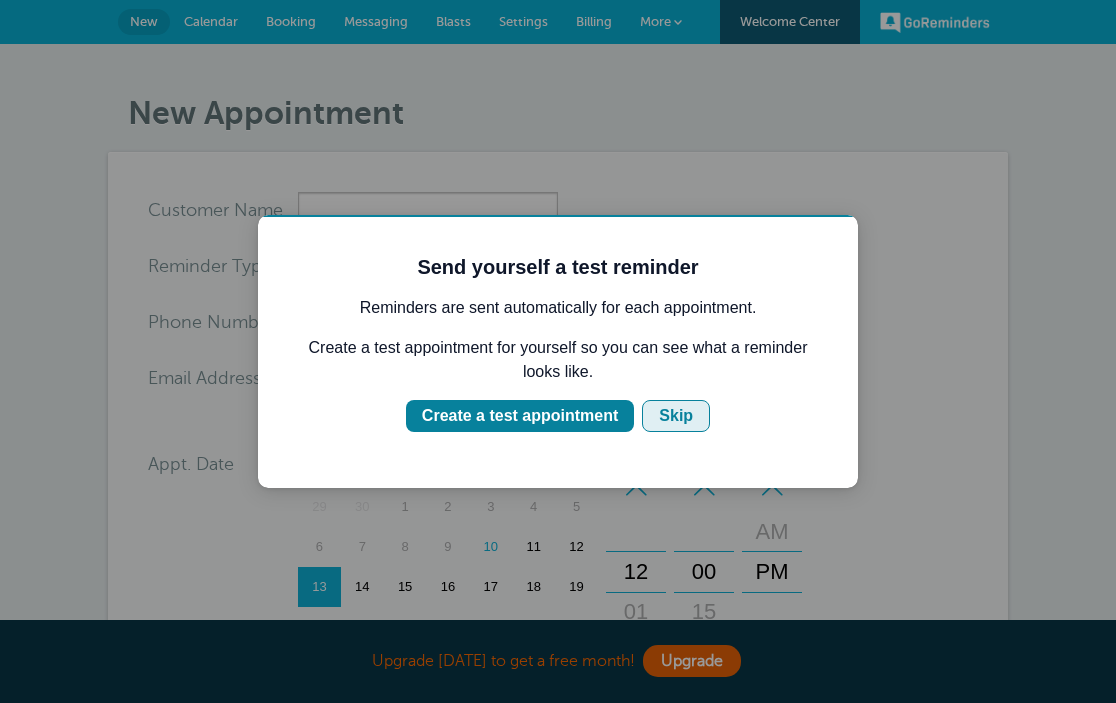 click on "Skip" at bounding box center [676, 416] 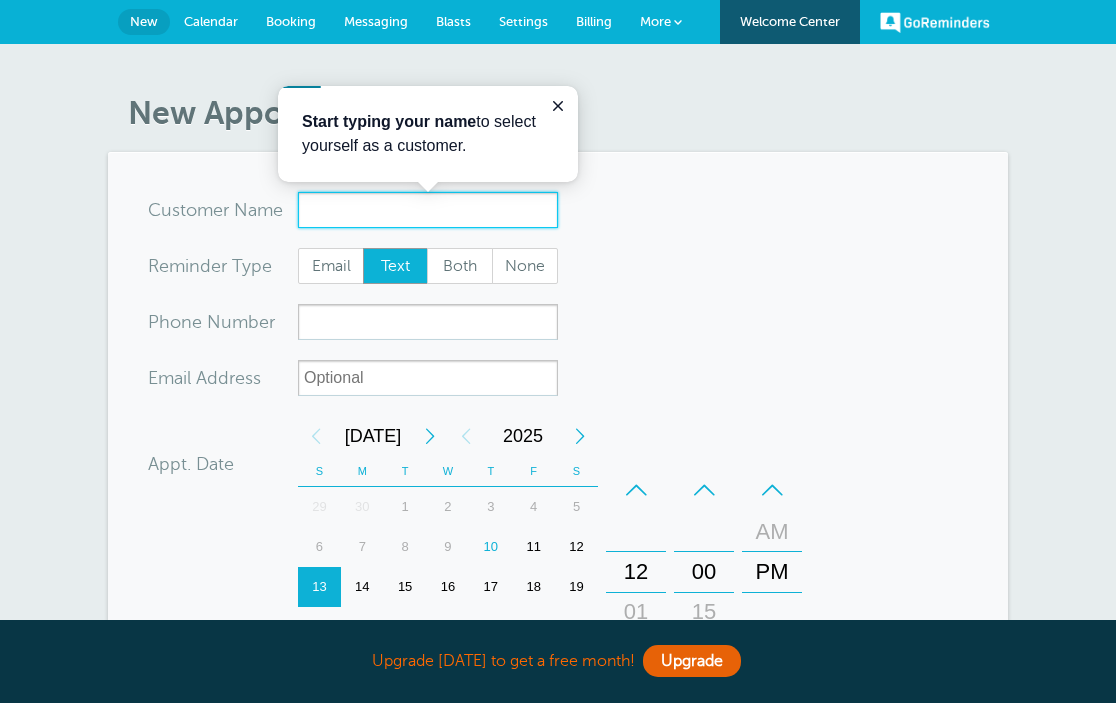 scroll, scrollTop: 0, scrollLeft: 0, axis: both 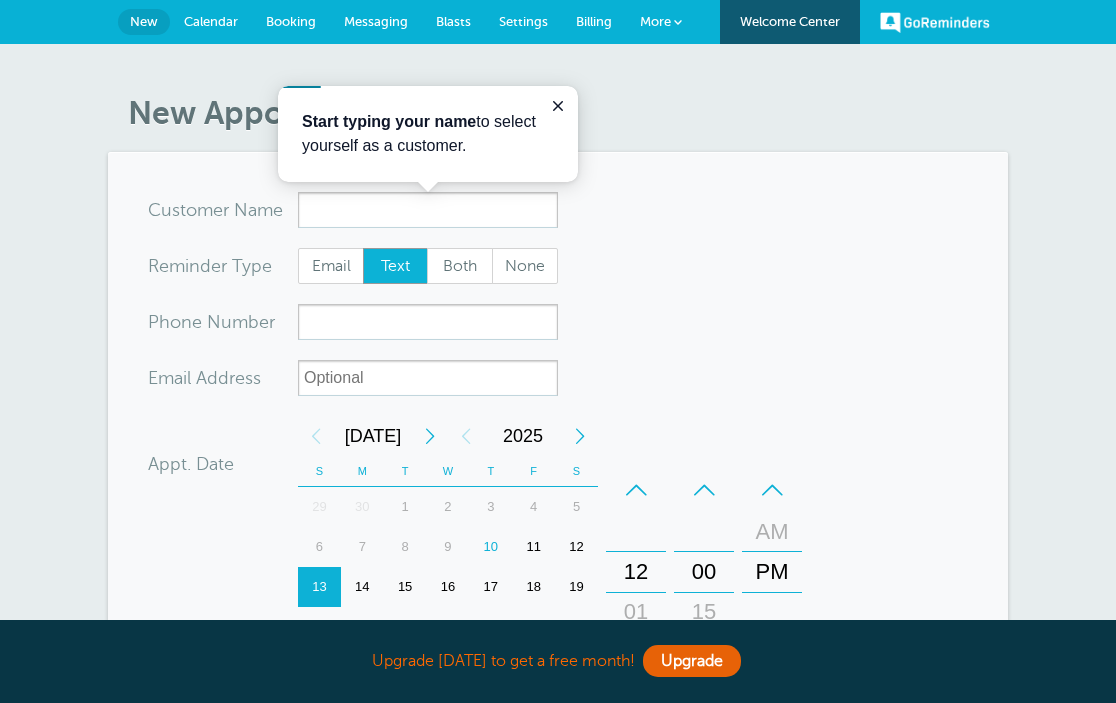 click on "Messaging" at bounding box center (376, 21) 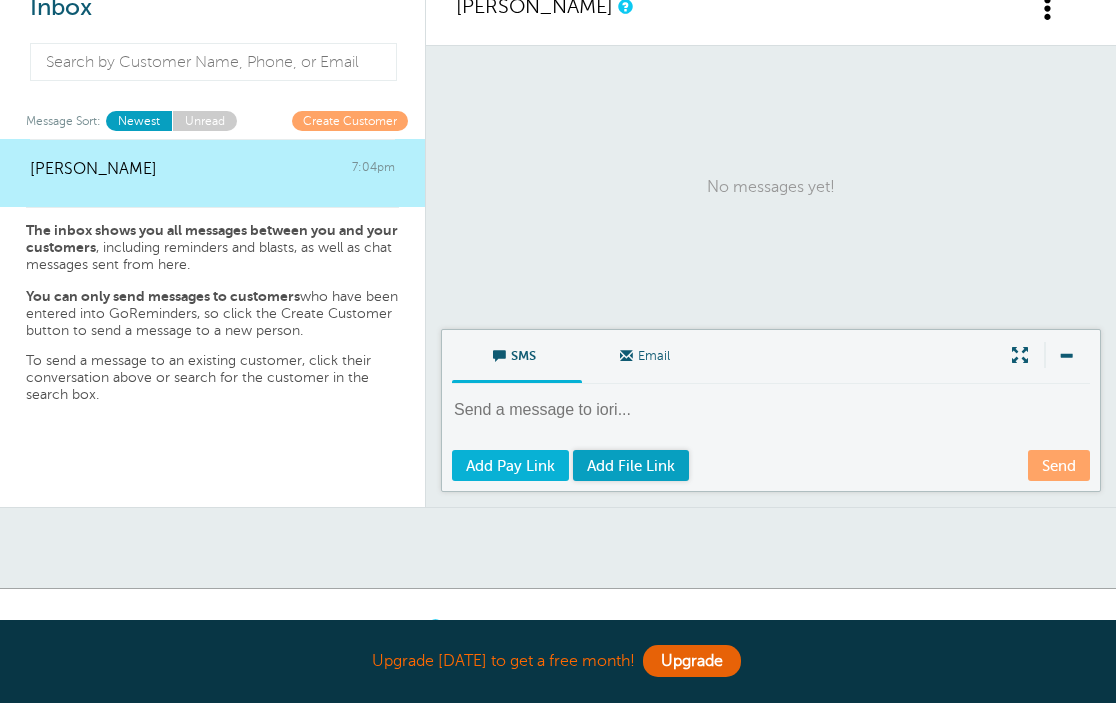 scroll, scrollTop: 100, scrollLeft: 0, axis: vertical 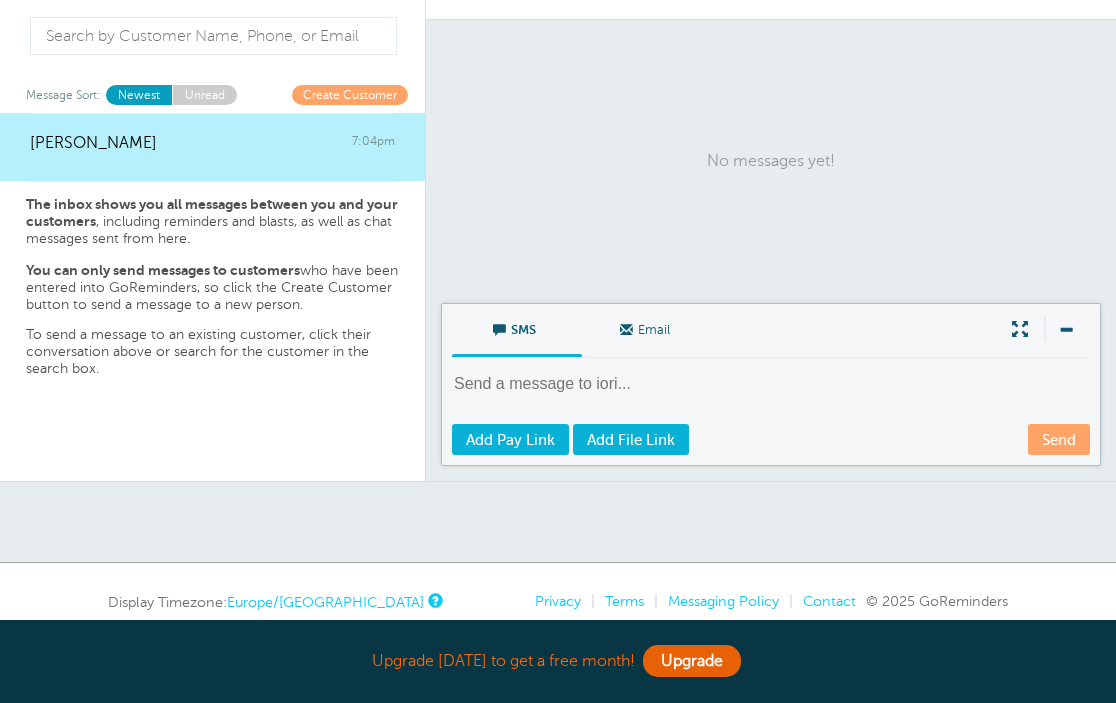 click at bounding box center [773, 397] 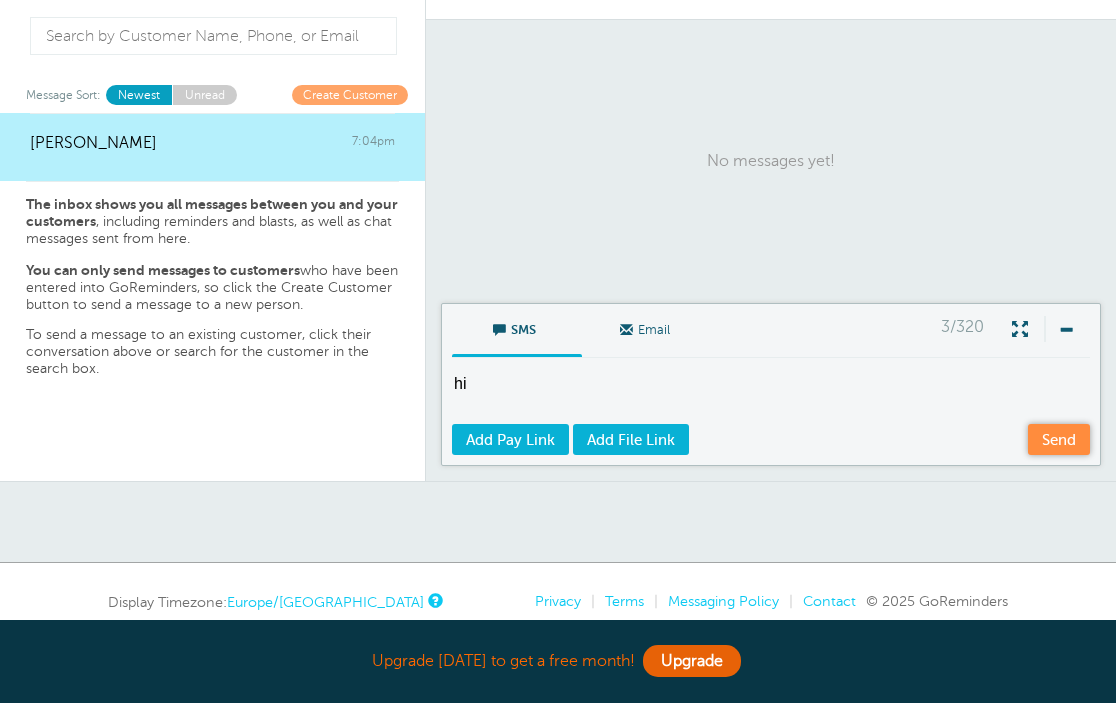type on "hi" 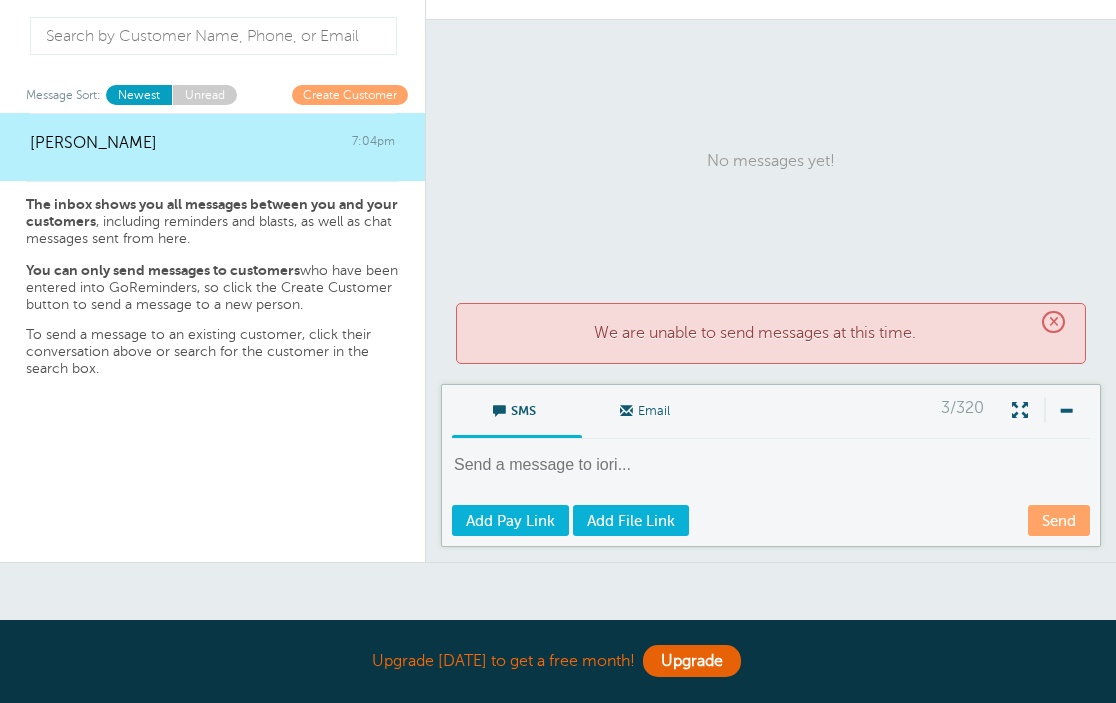 scroll, scrollTop: 0, scrollLeft: 0, axis: both 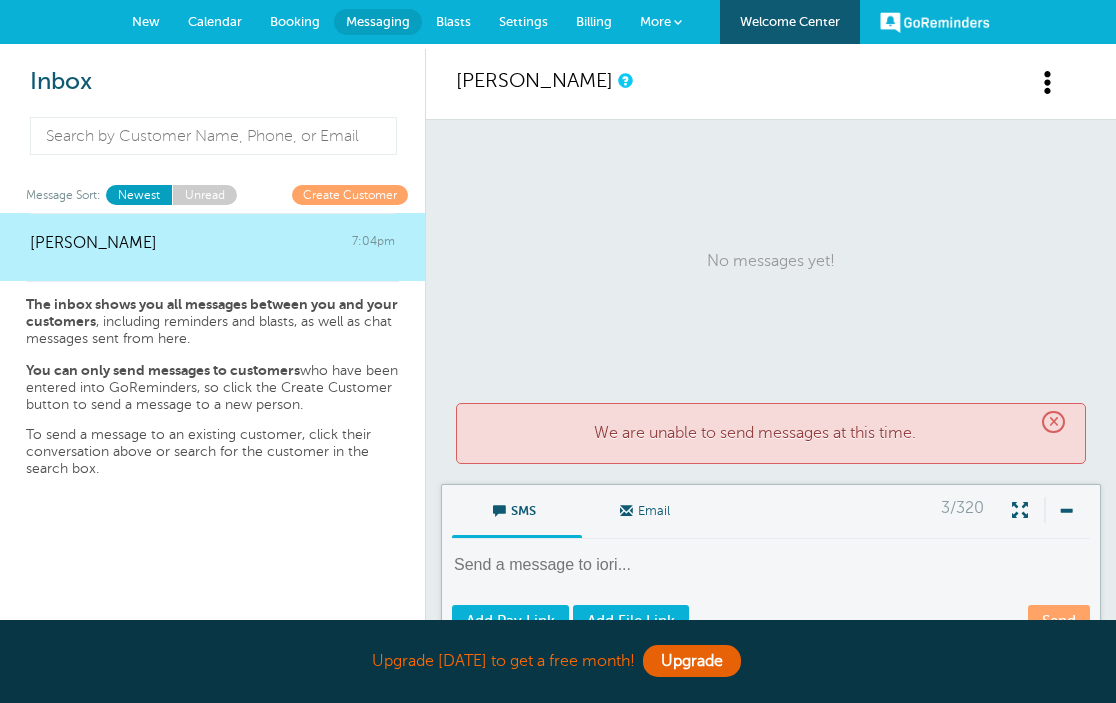 click on "Create Customer" at bounding box center (350, 194) 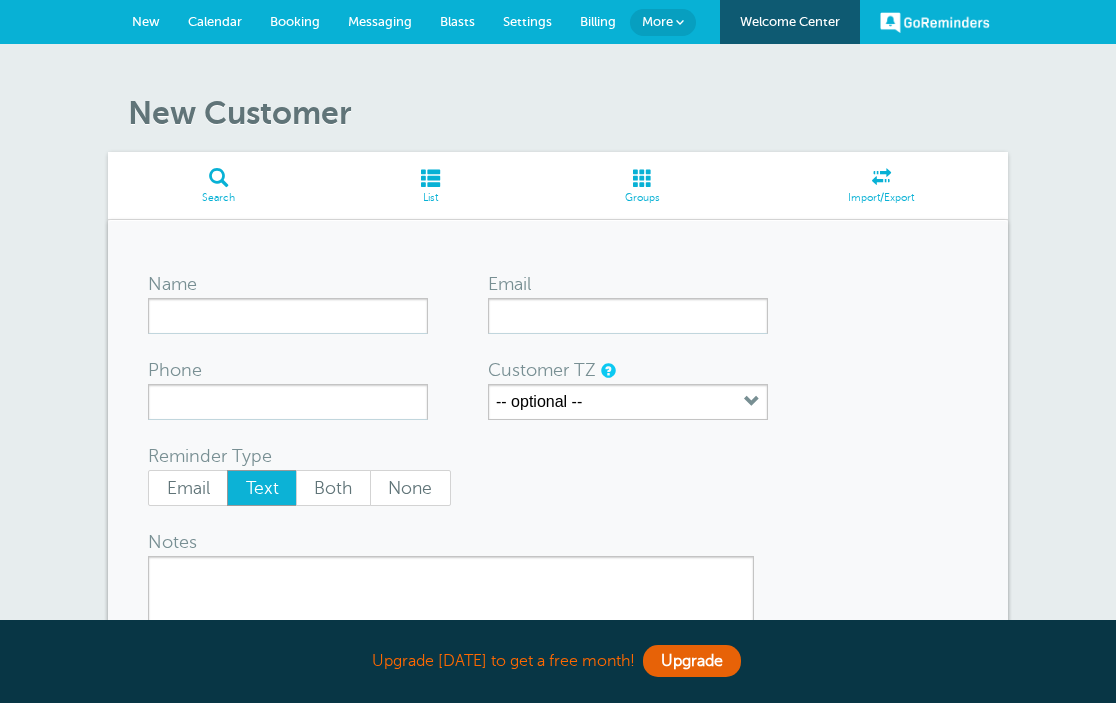 scroll, scrollTop: 30, scrollLeft: 0, axis: vertical 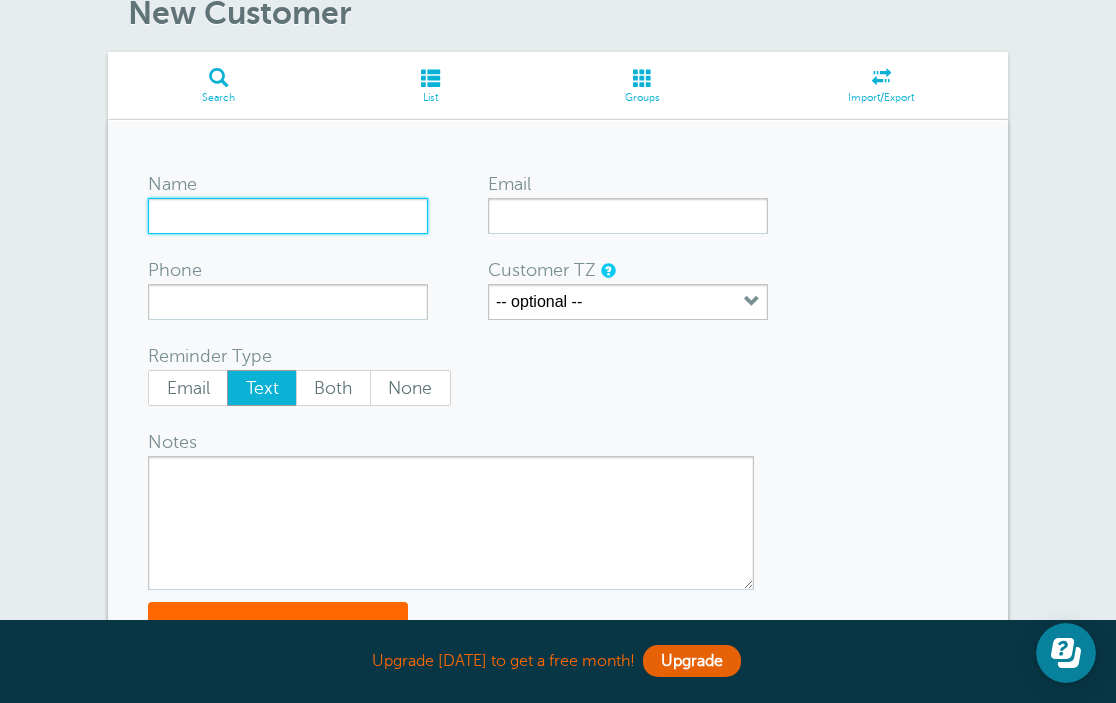 click on "Name" at bounding box center (288, 216) 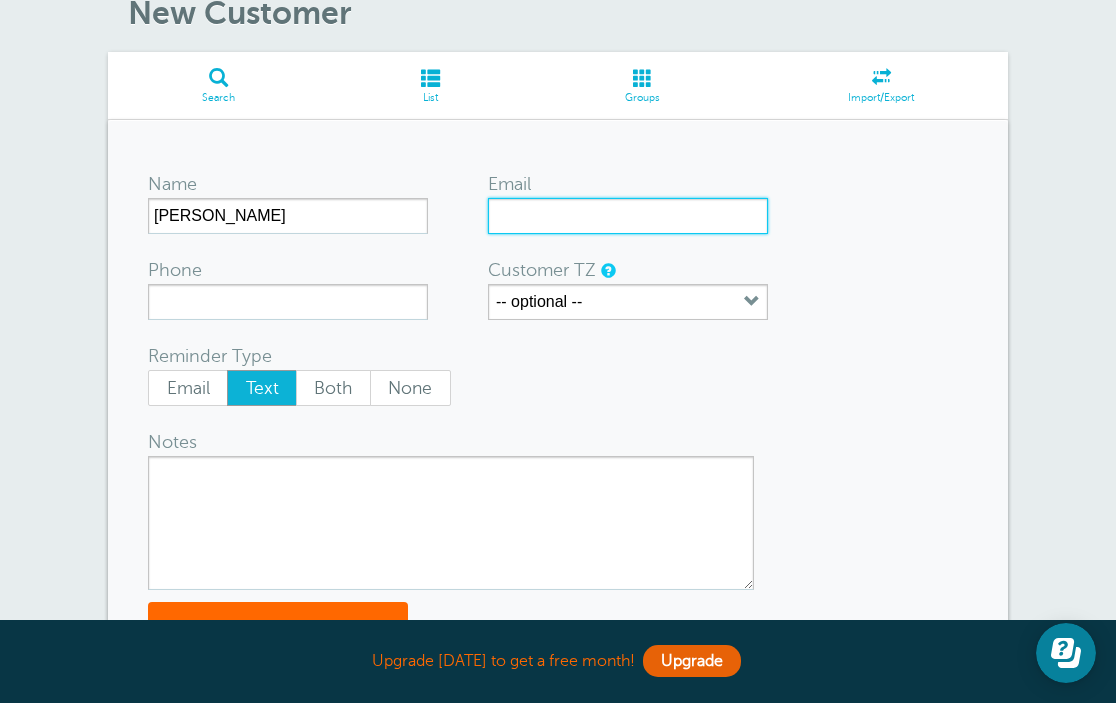 type on "rap2013ninja2010@gmail.com" 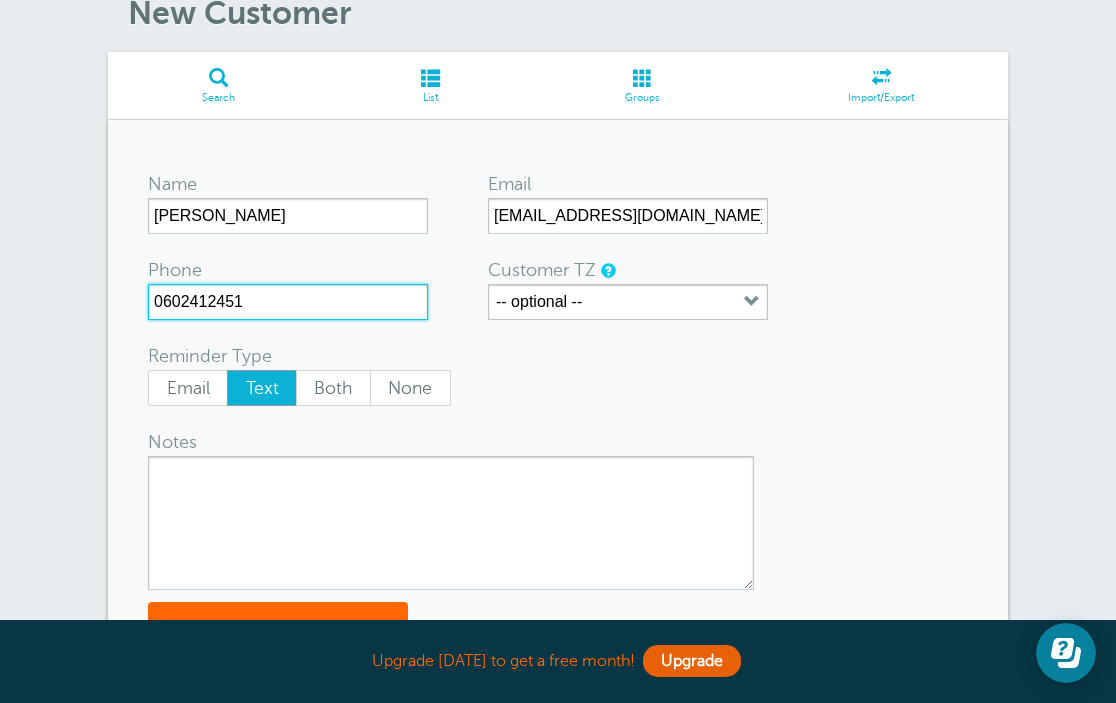 click on "0602412451" at bounding box center [288, 302] 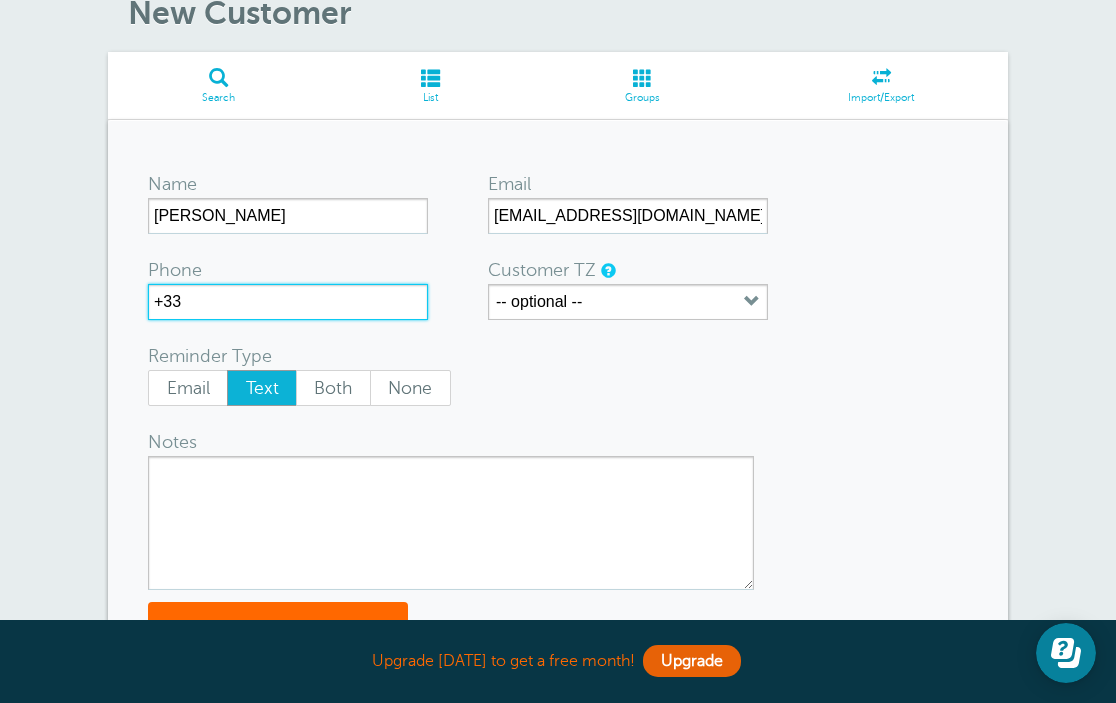 click on "+33" at bounding box center [288, 302] 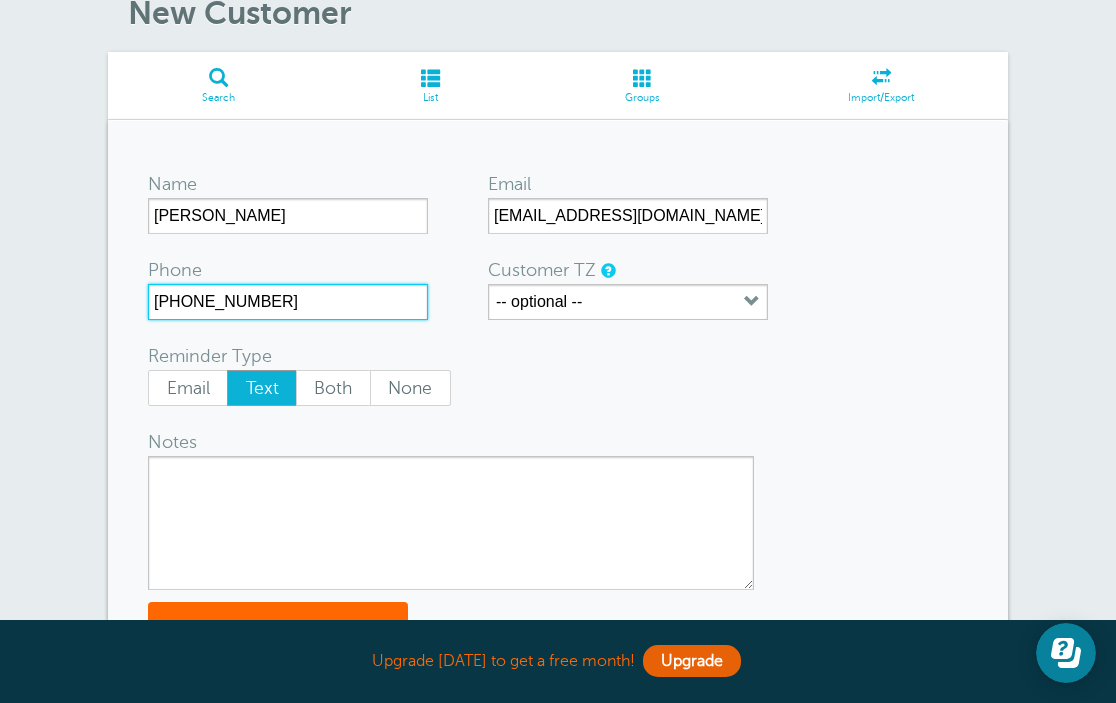 type on "+33768844163" 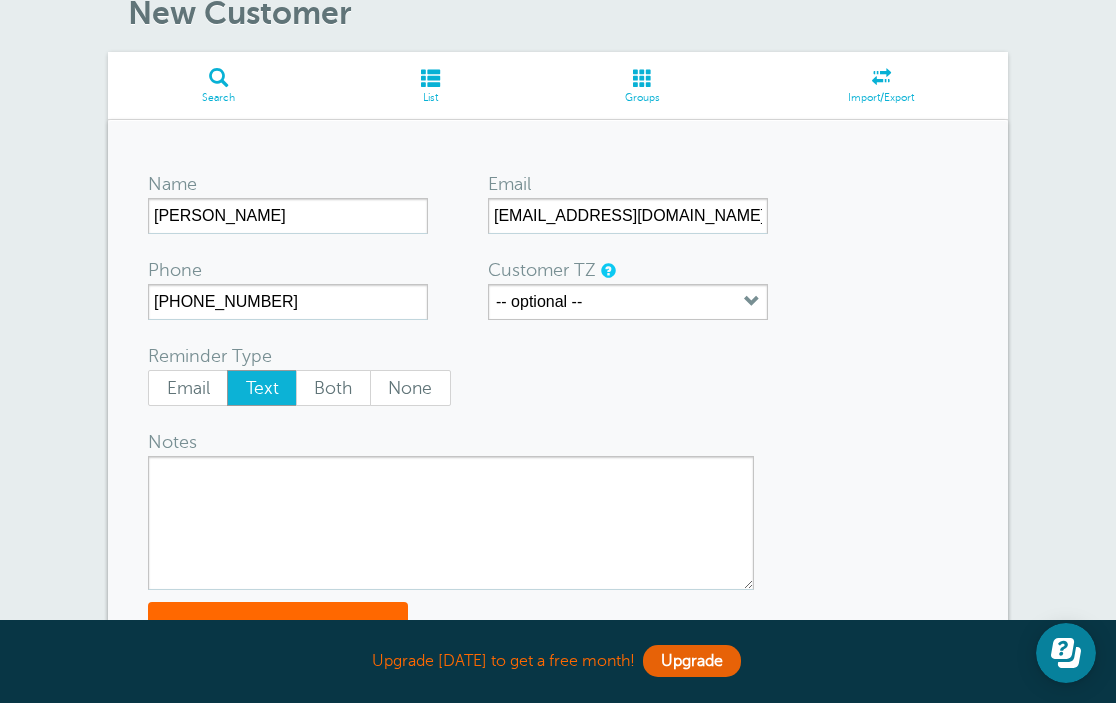 click on "Email
Text
Both
None" at bounding box center (444, 388) 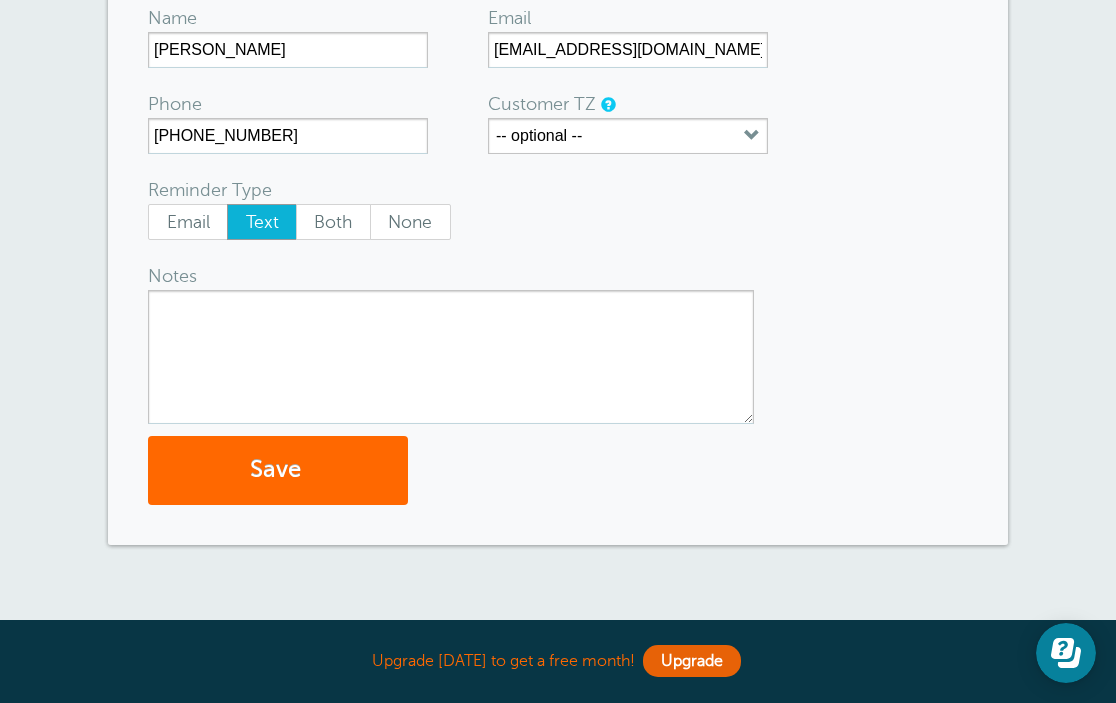 scroll, scrollTop: 300, scrollLeft: 0, axis: vertical 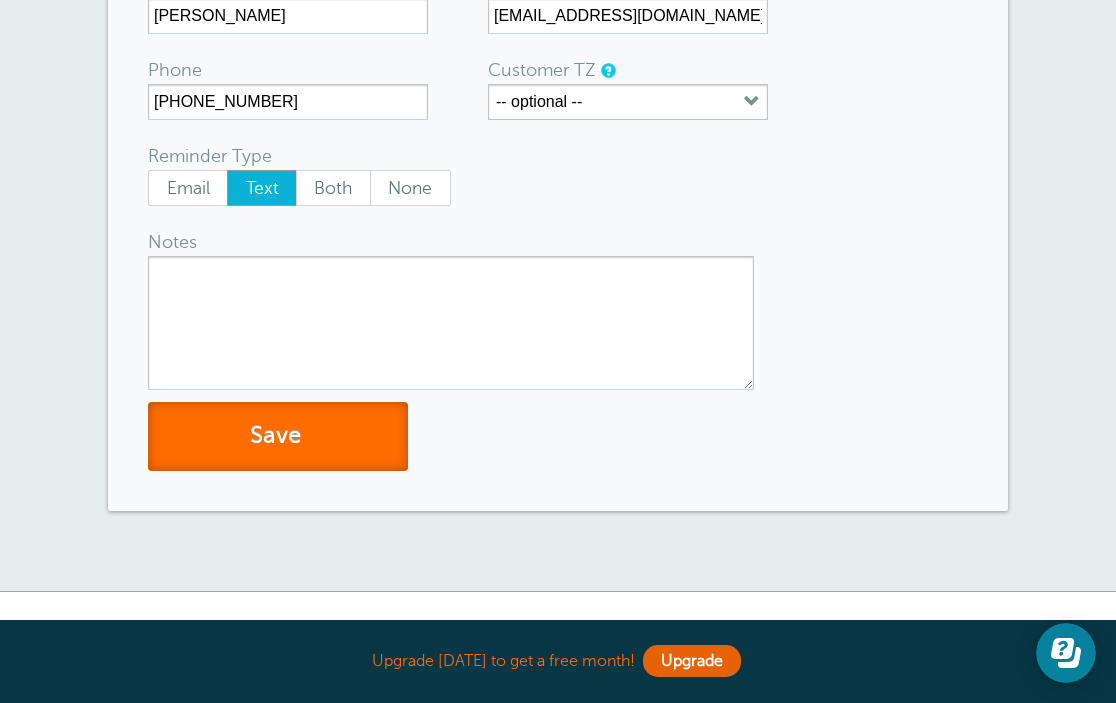 click on "Save" at bounding box center (278, 436) 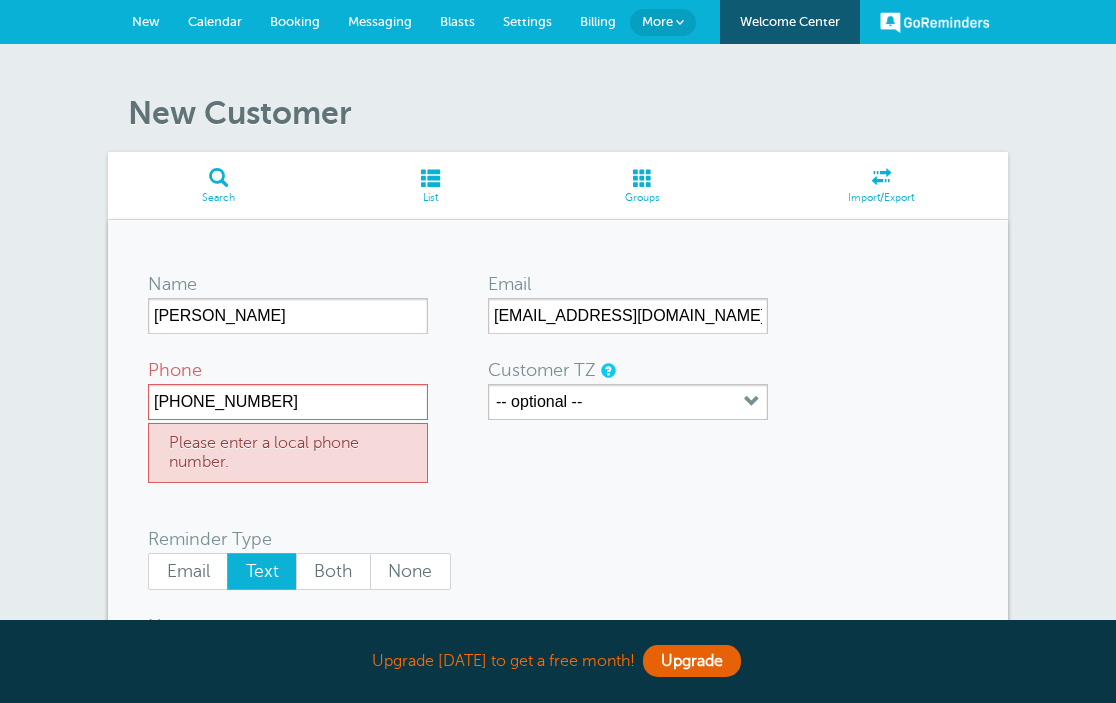 scroll, scrollTop: 0, scrollLeft: 0, axis: both 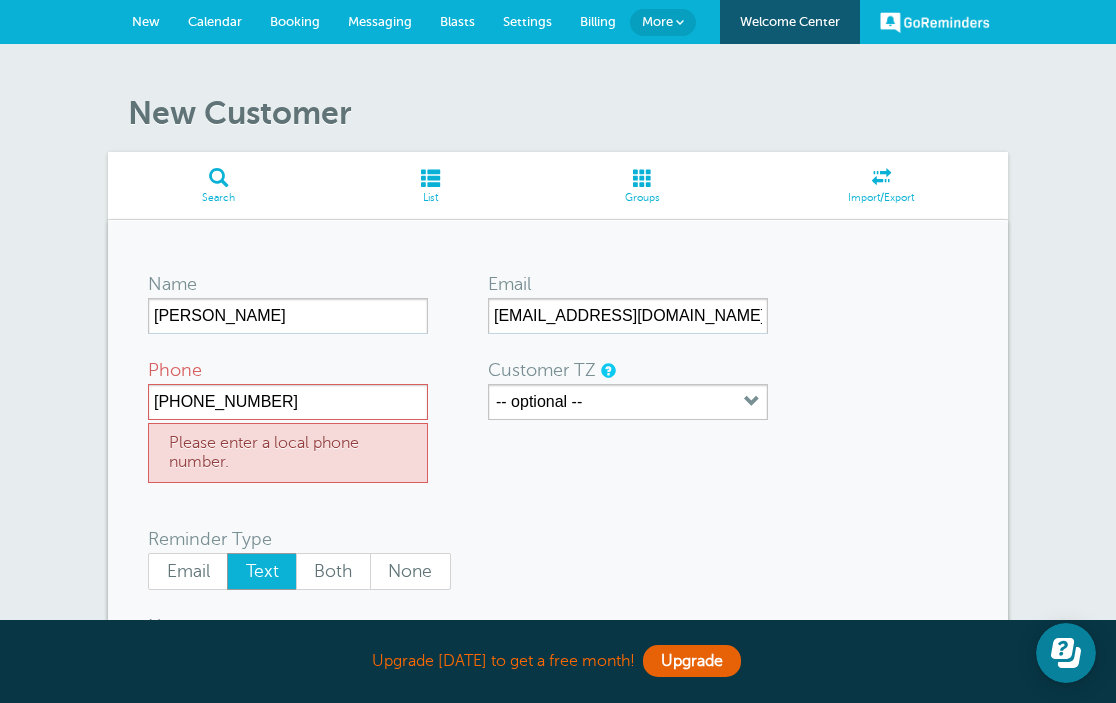 click on "Messaging" at bounding box center (380, 21) 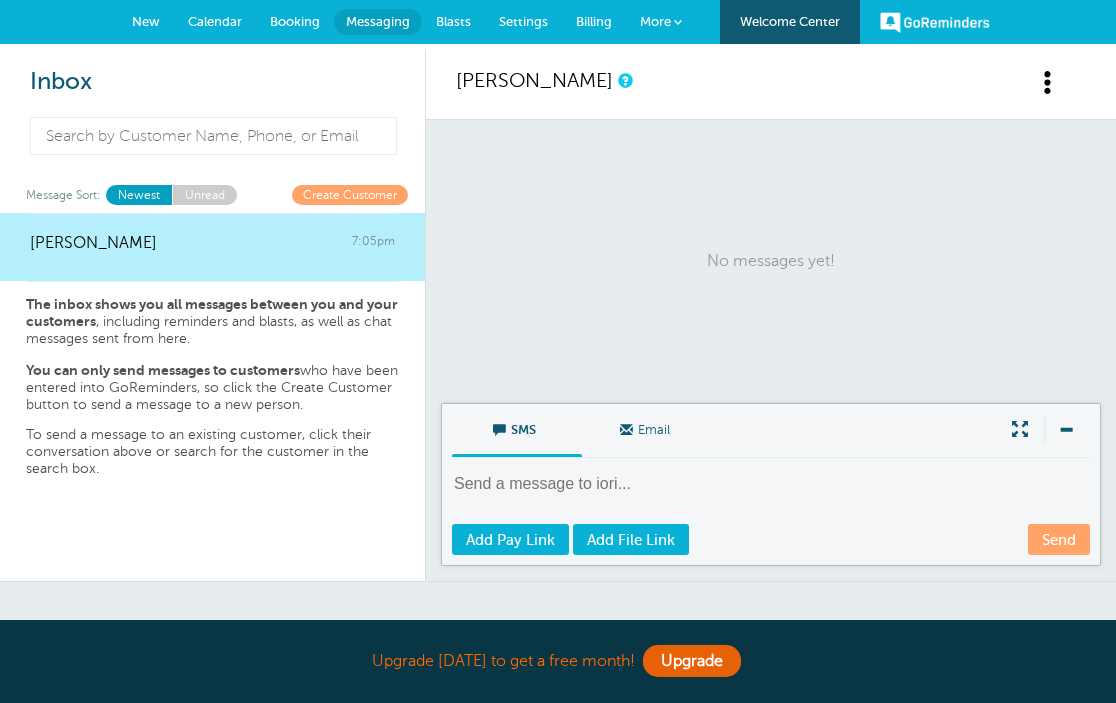 scroll, scrollTop: 0, scrollLeft: 0, axis: both 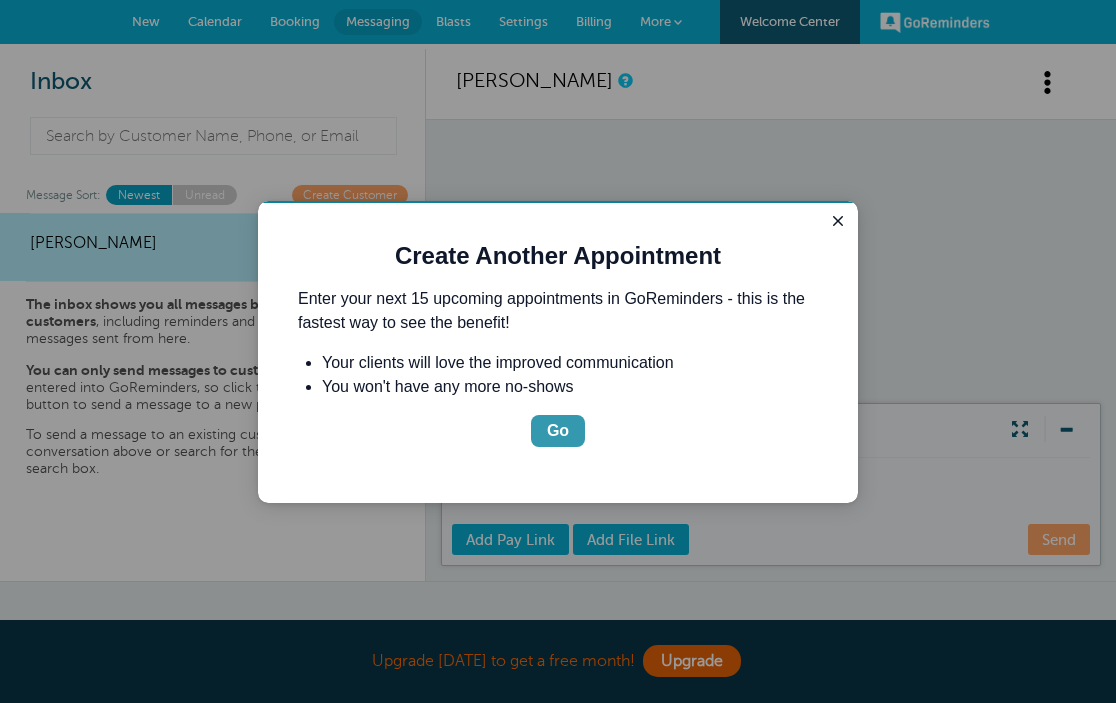 click on "Go" at bounding box center (558, 431) 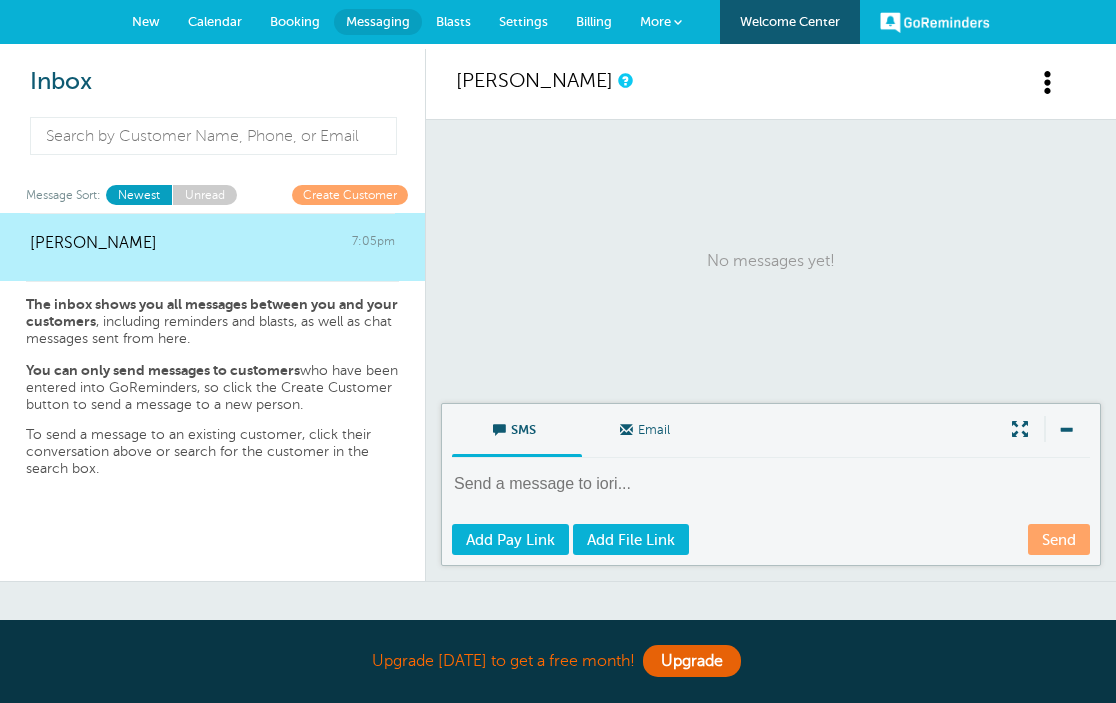 click on "Email" at bounding box center [647, 428] 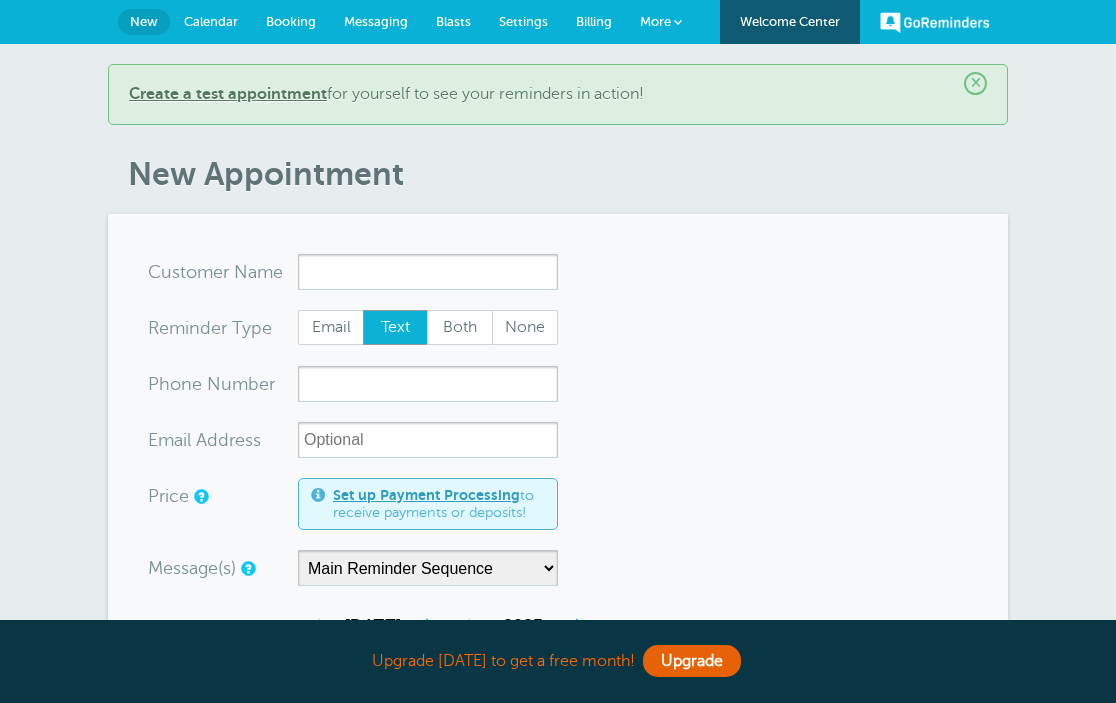 scroll, scrollTop: 0, scrollLeft: 0, axis: both 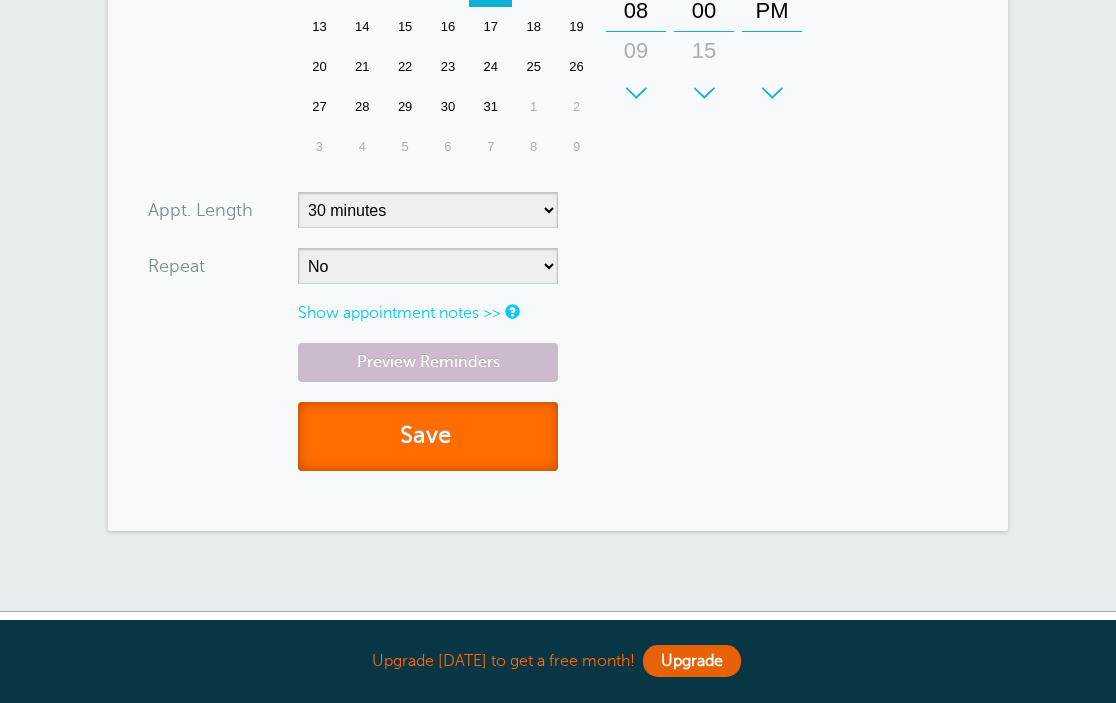 click on "Save" at bounding box center [428, 436] 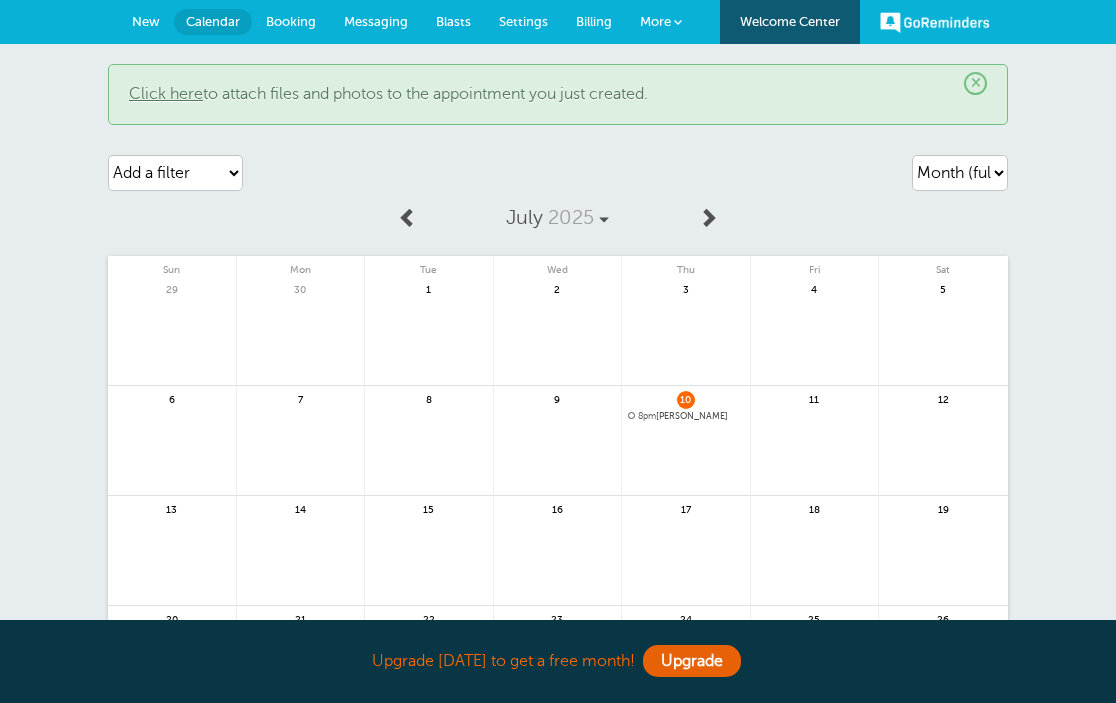 scroll, scrollTop: 0, scrollLeft: 0, axis: both 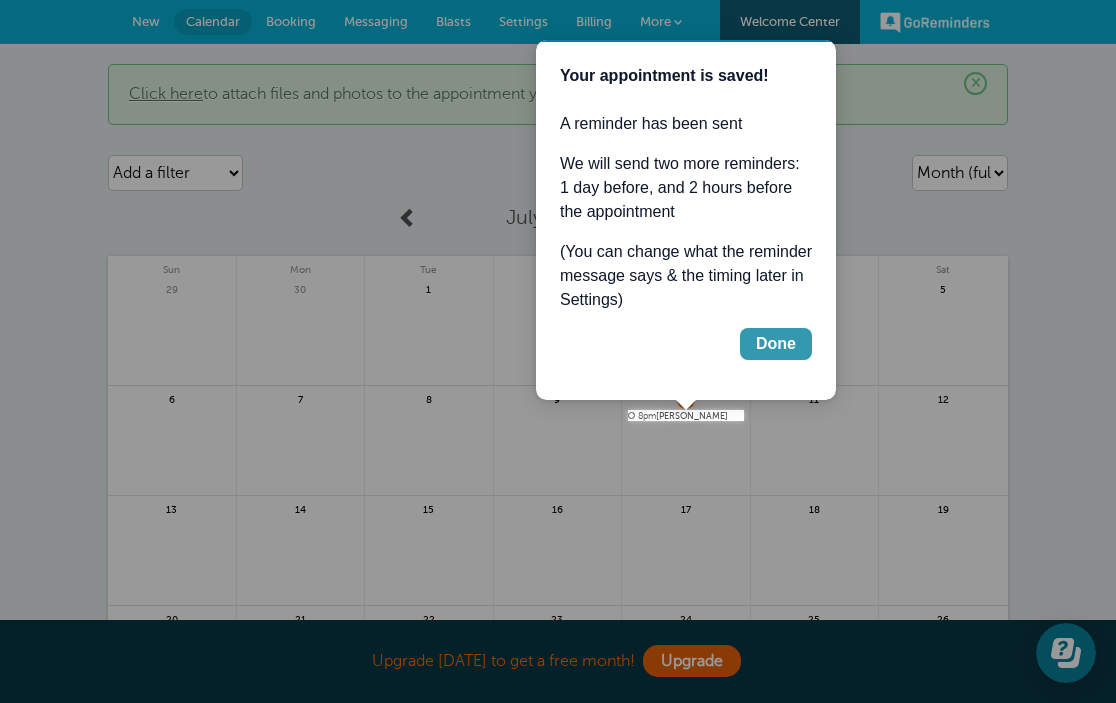 click on "Done" at bounding box center [776, 344] 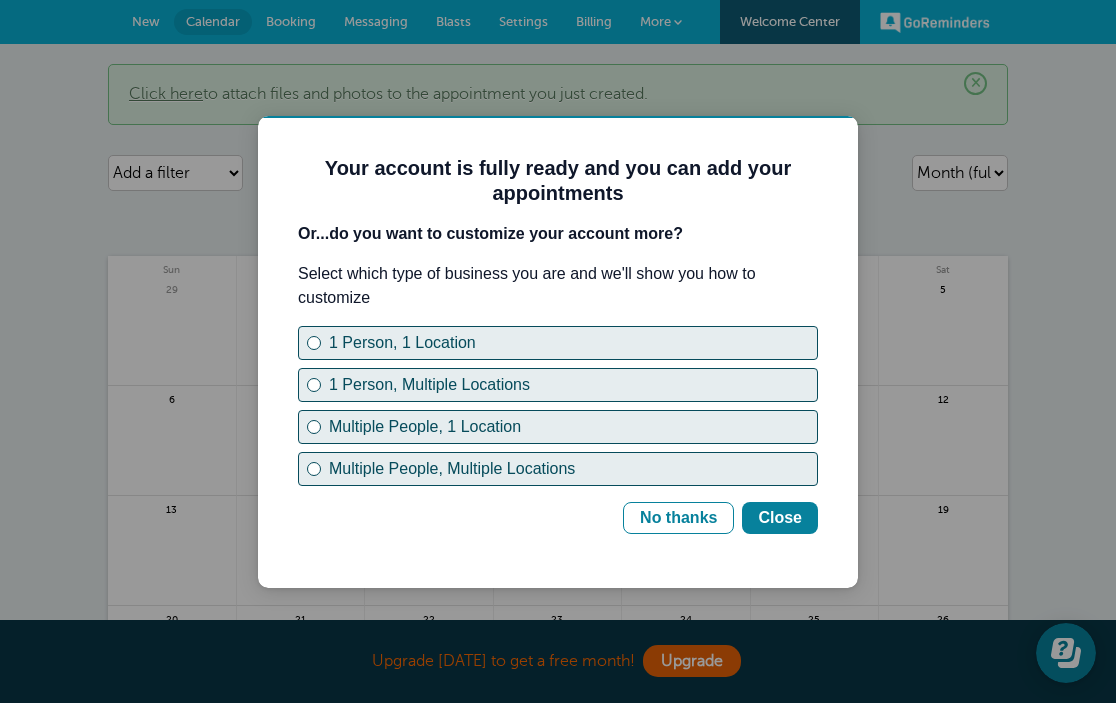 scroll, scrollTop: 0, scrollLeft: 0, axis: both 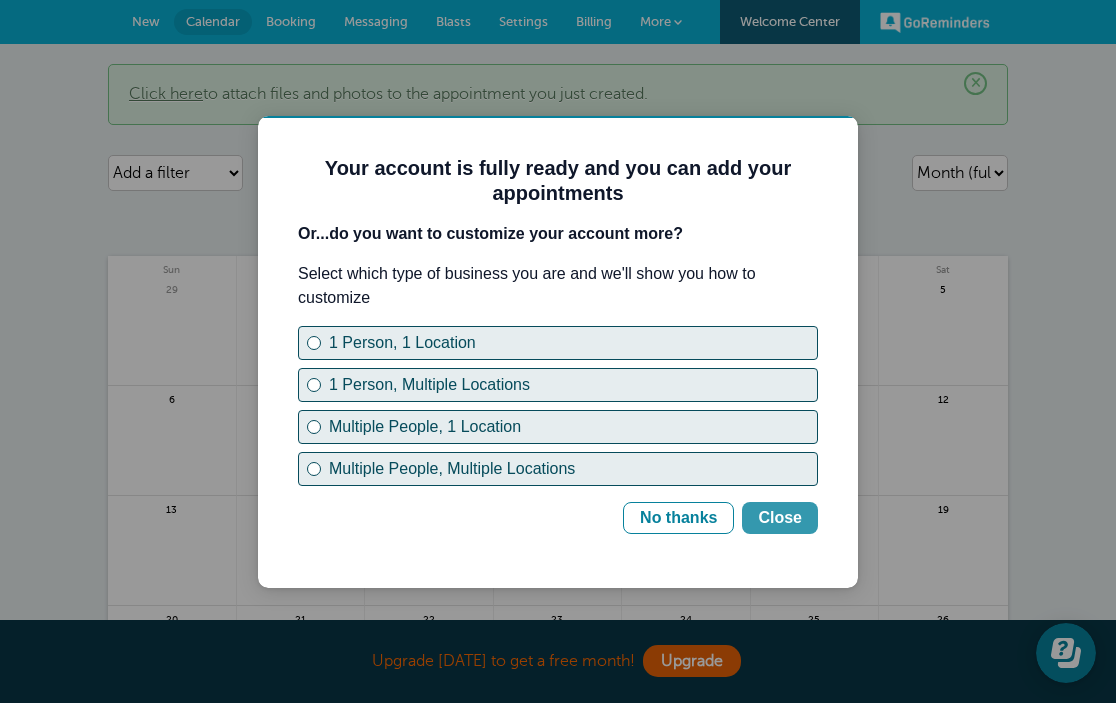 click on "Close" at bounding box center (780, 518) 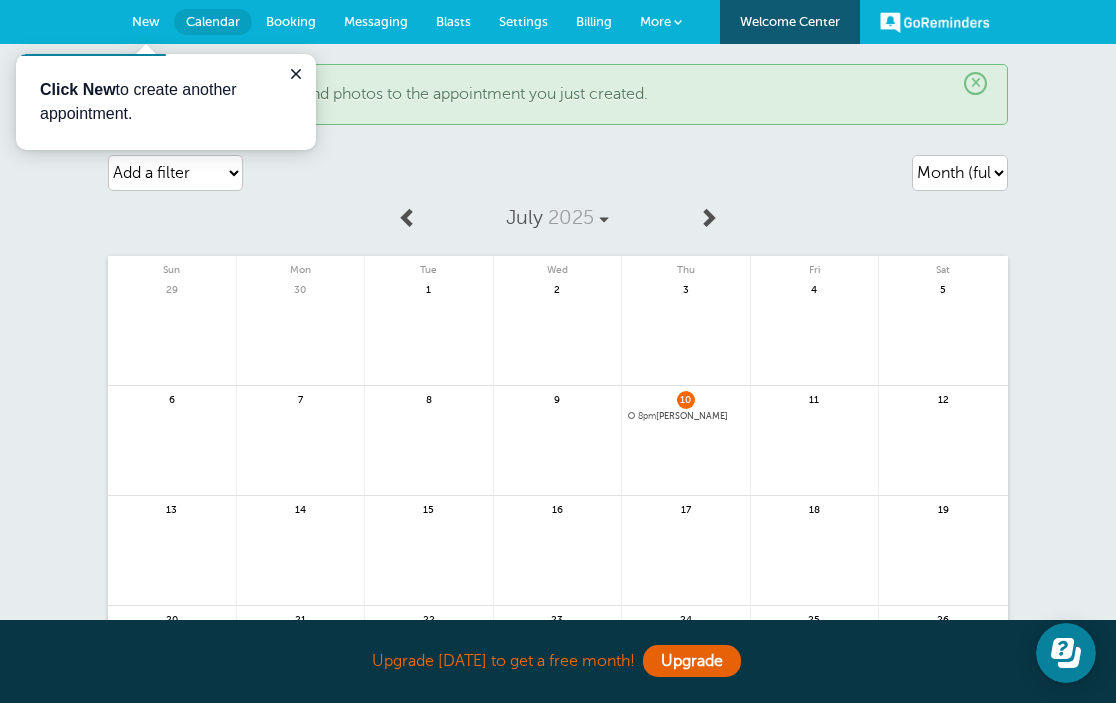 scroll, scrollTop: 0, scrollLeft: 0, axis: both 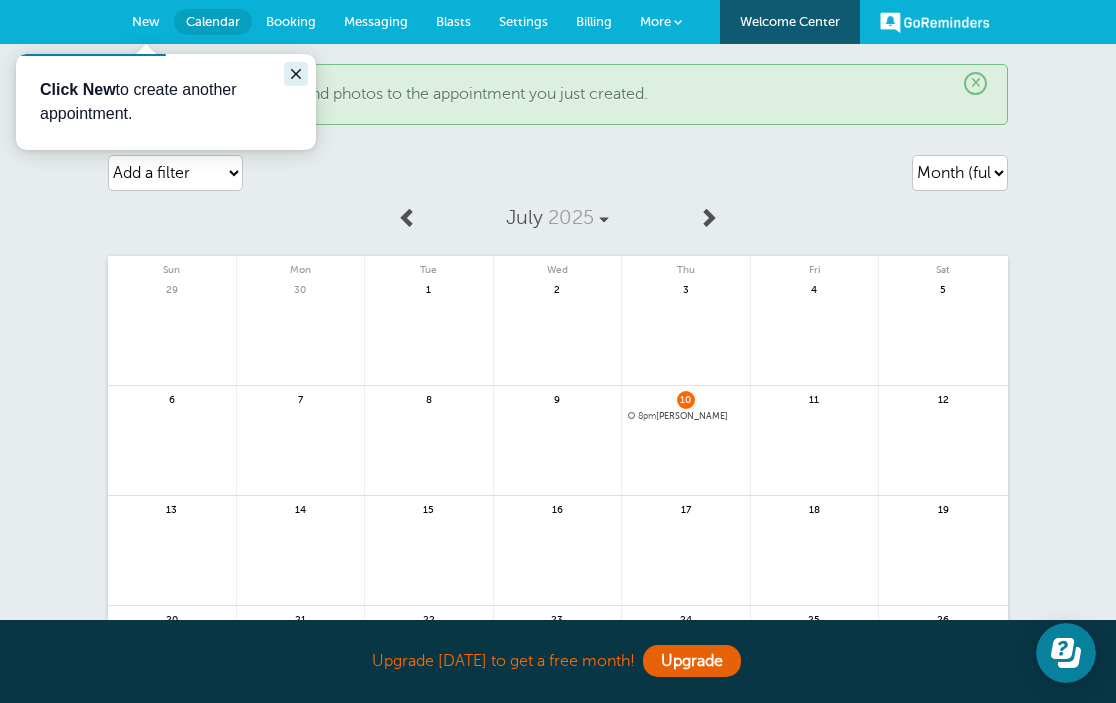 click 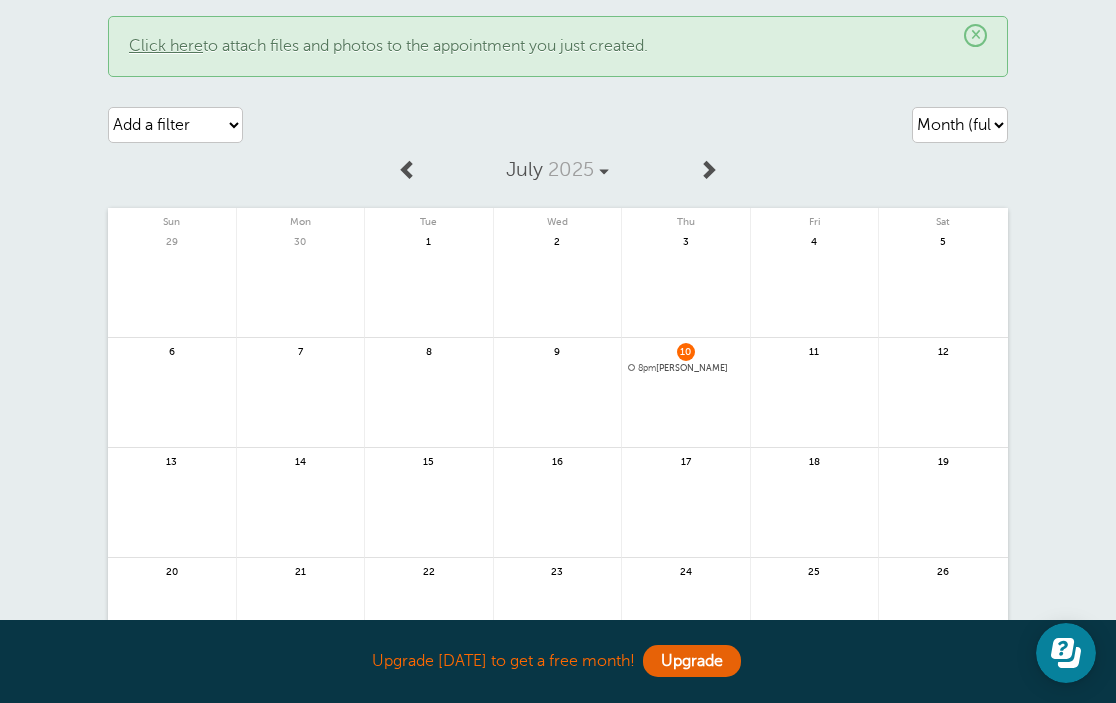 scroll, scrollTop: 0, scrollLeft: 0, axis: both 